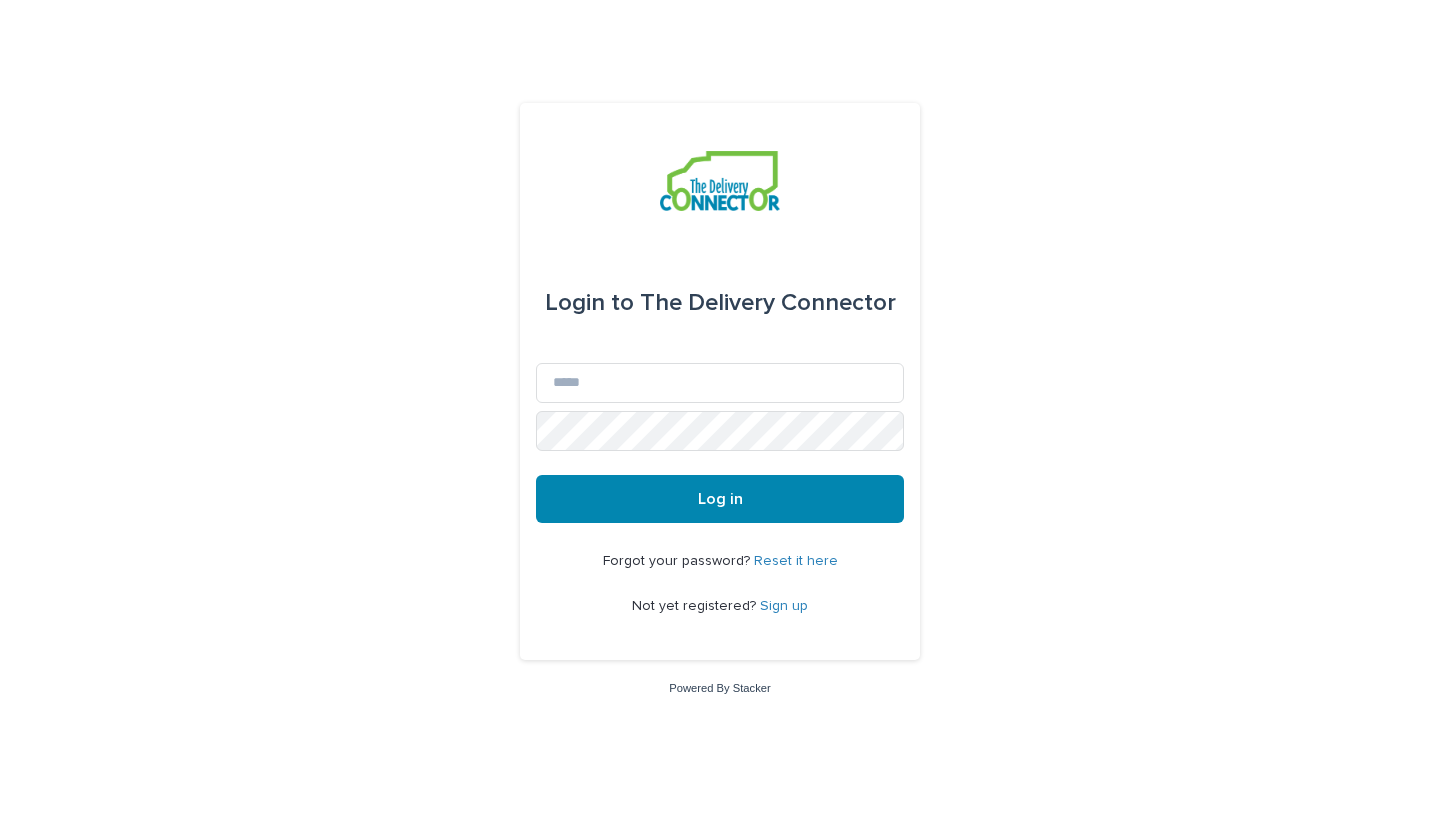 scroll, scrollTop: 0, scrollLeft: 0, axis: both 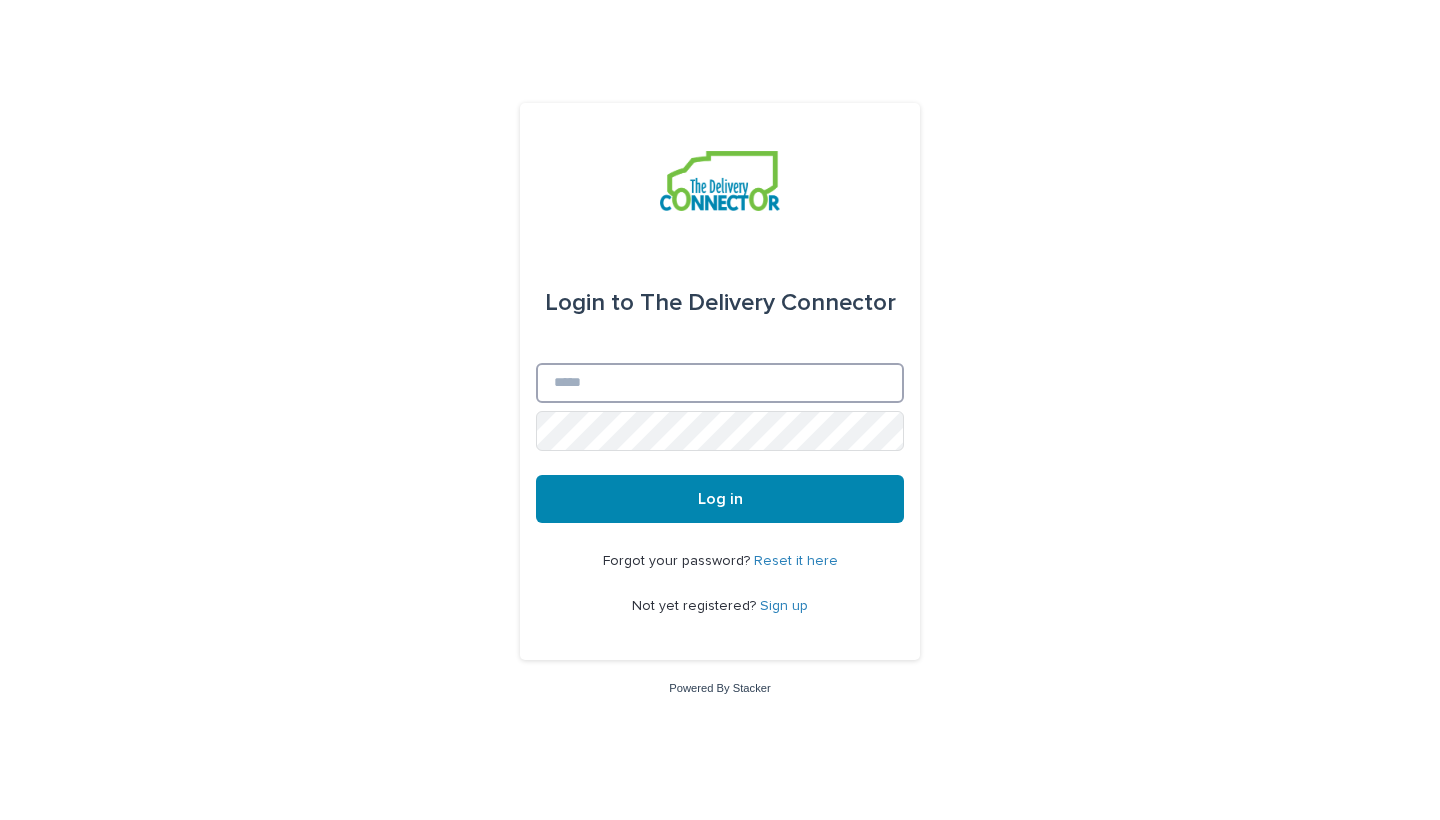 type on "**********" 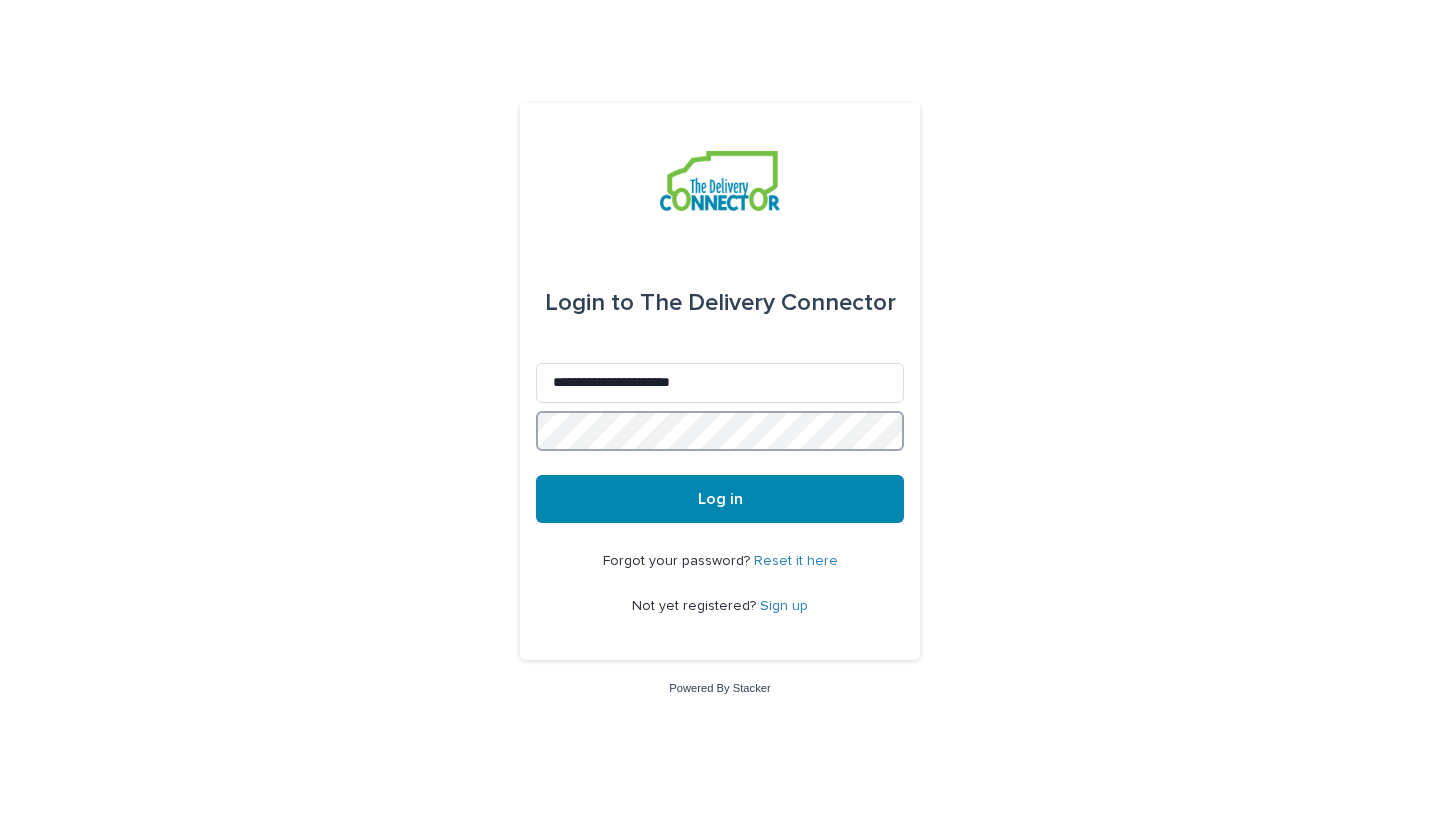 click on "Log in" at bounding box center [720, 499] 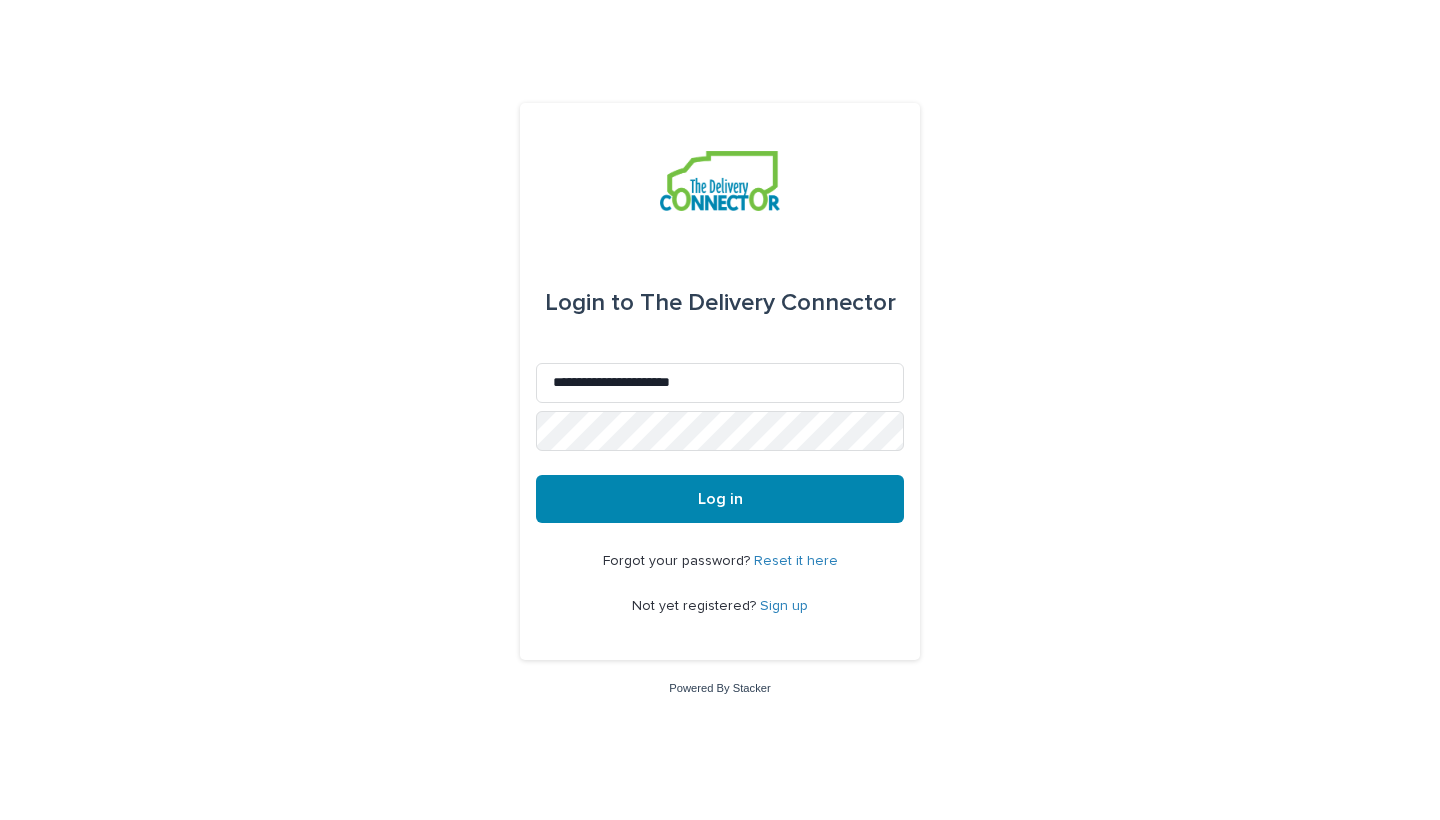 click on "**********" at bounding box center [720, 410] 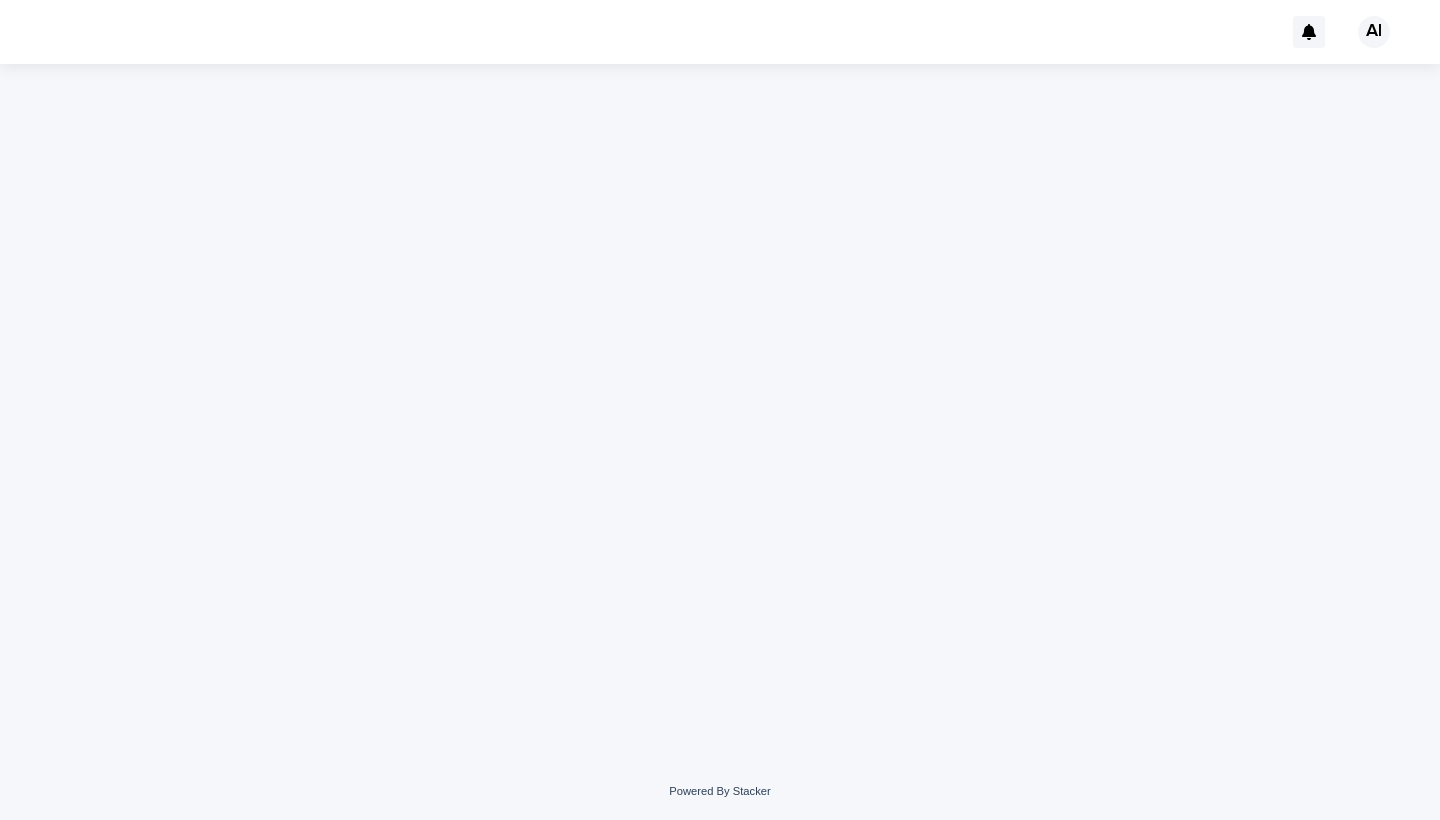 scroll, scrollTop: 0, scrollLeft: 0, axis: both 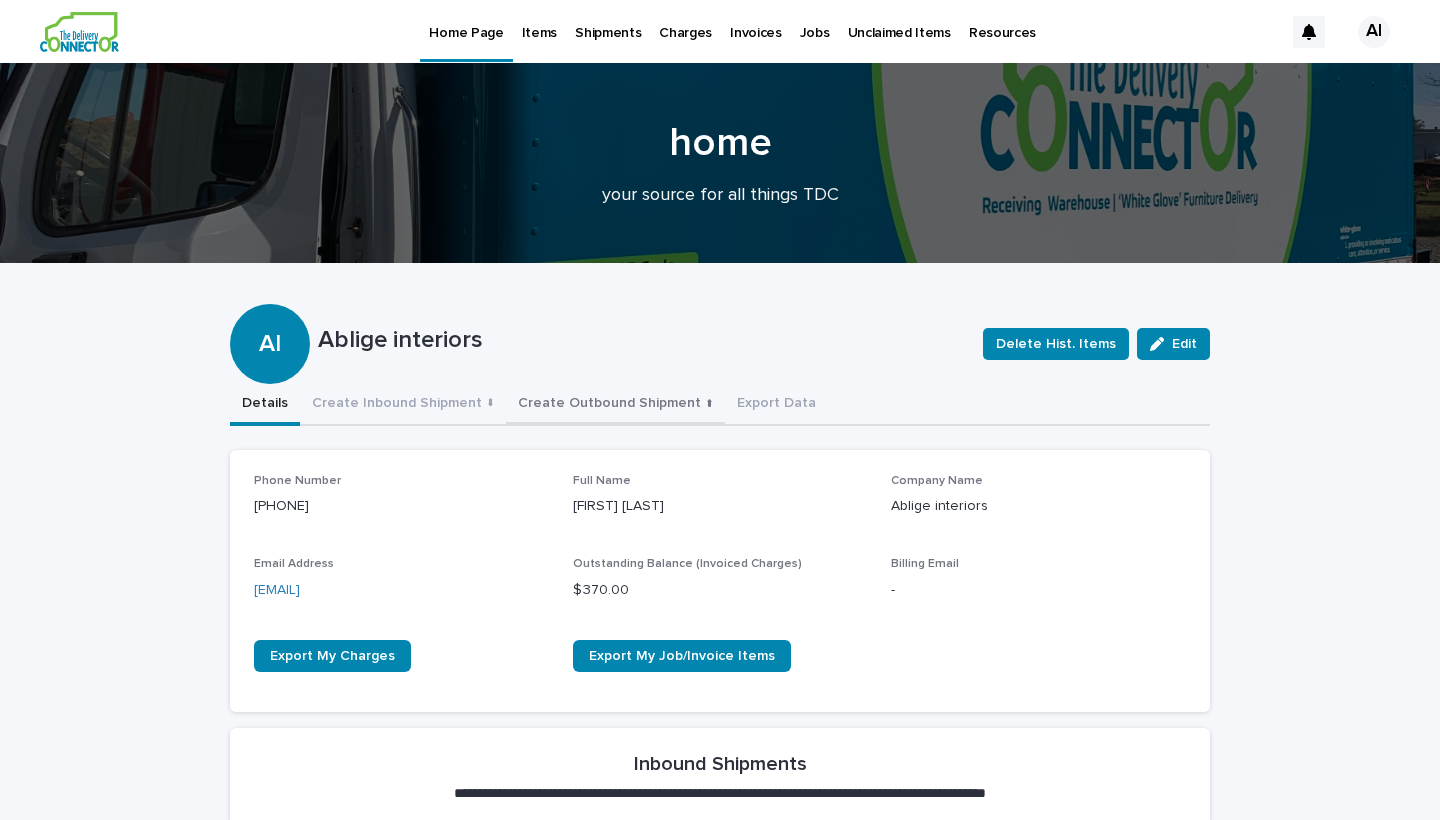 click on "Create Outbound Shipment ⬆" at bounding box center [615, 405] 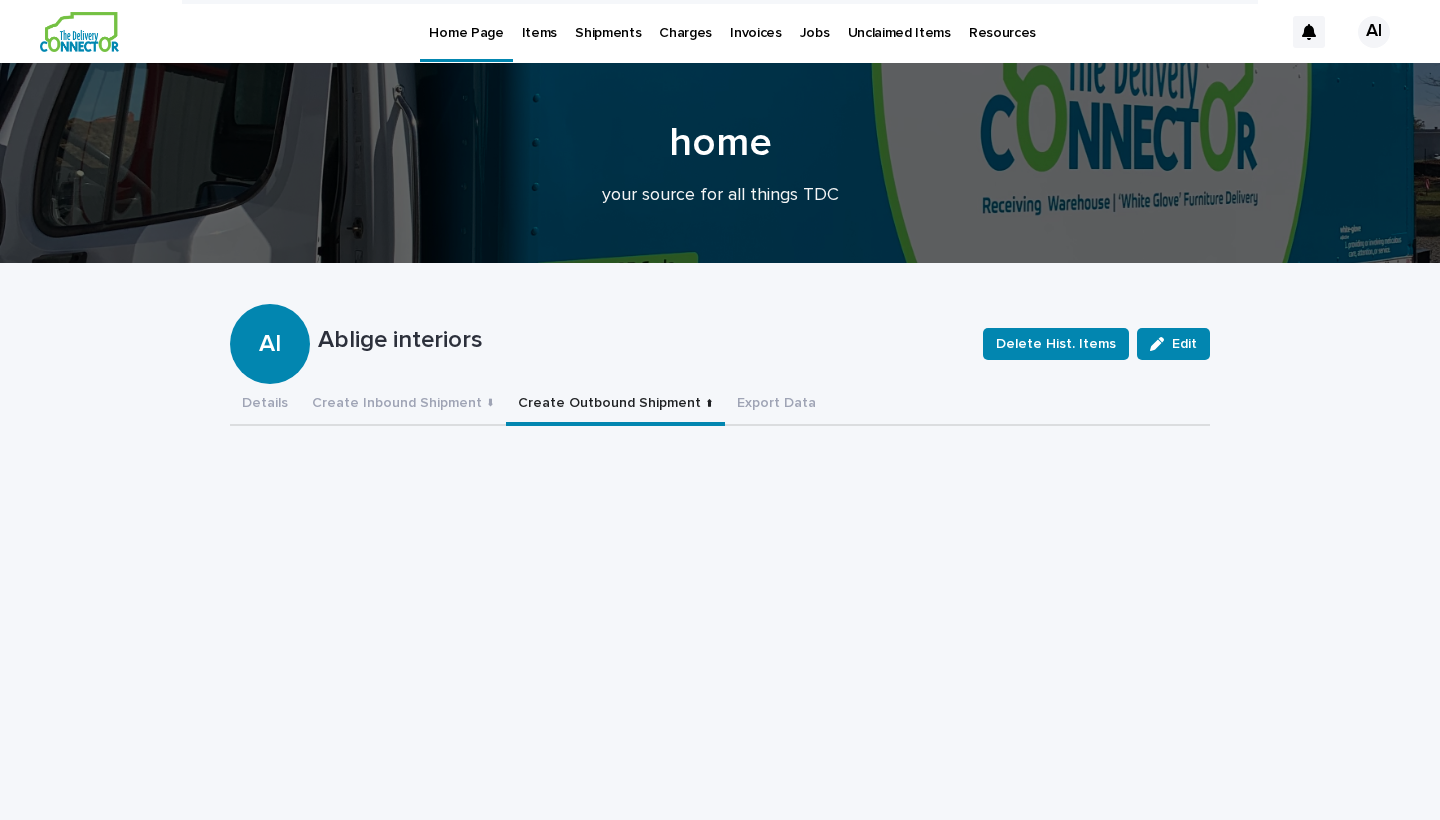 scroll, scrollTop: 0, scrollLeft: 0, axis: both 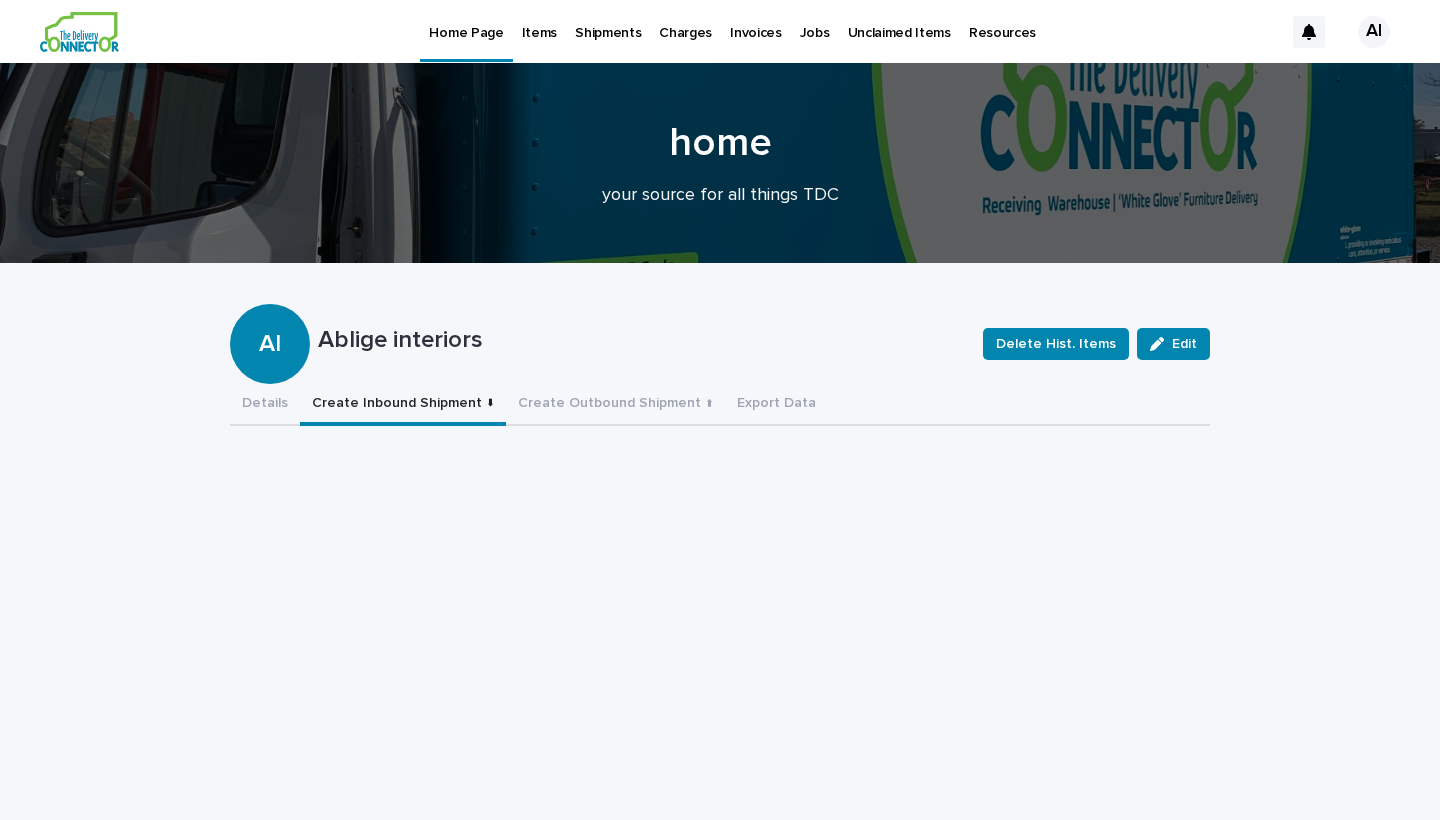 click on "Create Inbound Shipment ⬇" at bounding box center [403, 405] 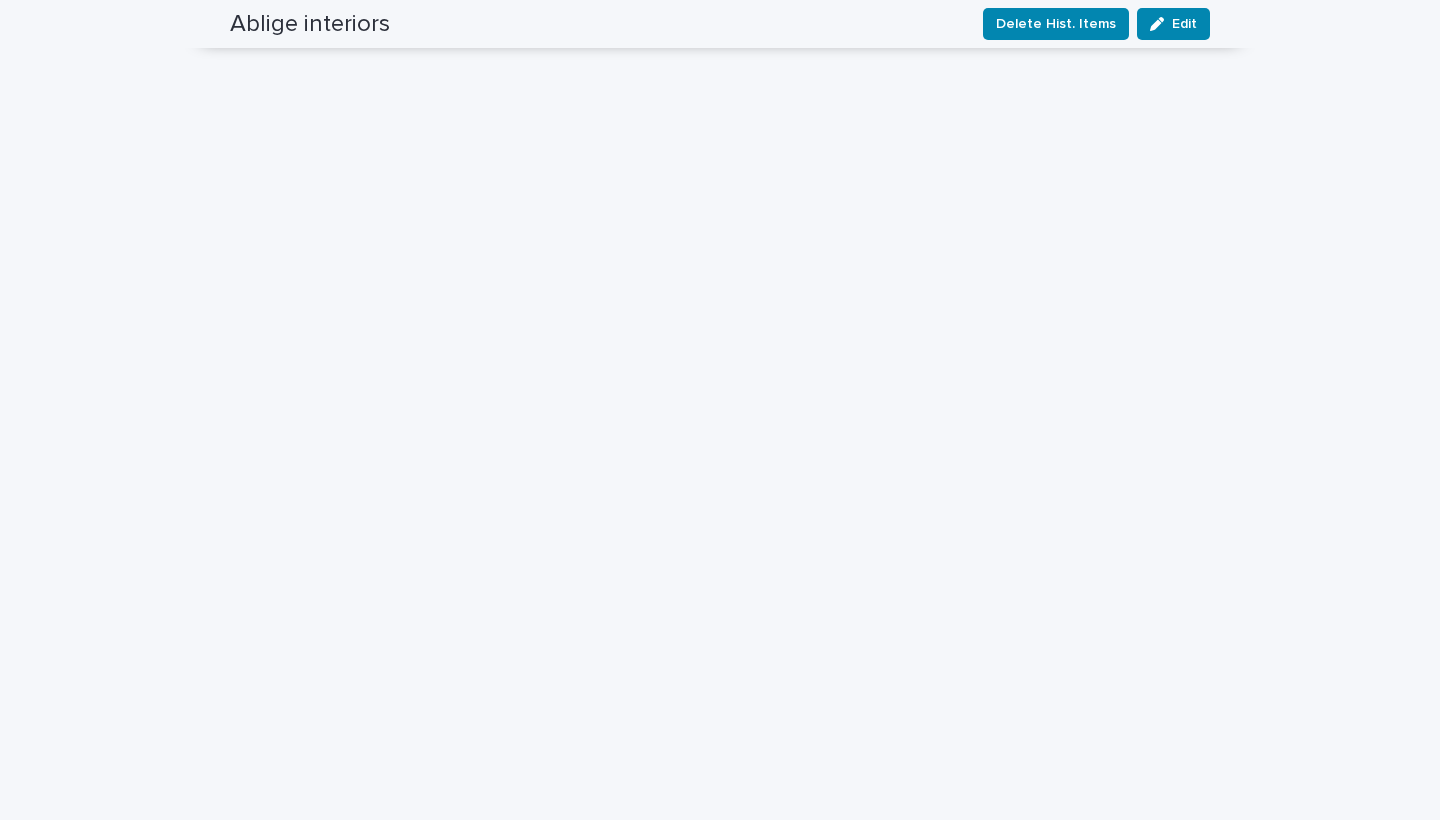 scroll, scrollTop: 200, scrollLeft: 0, axis: vertical 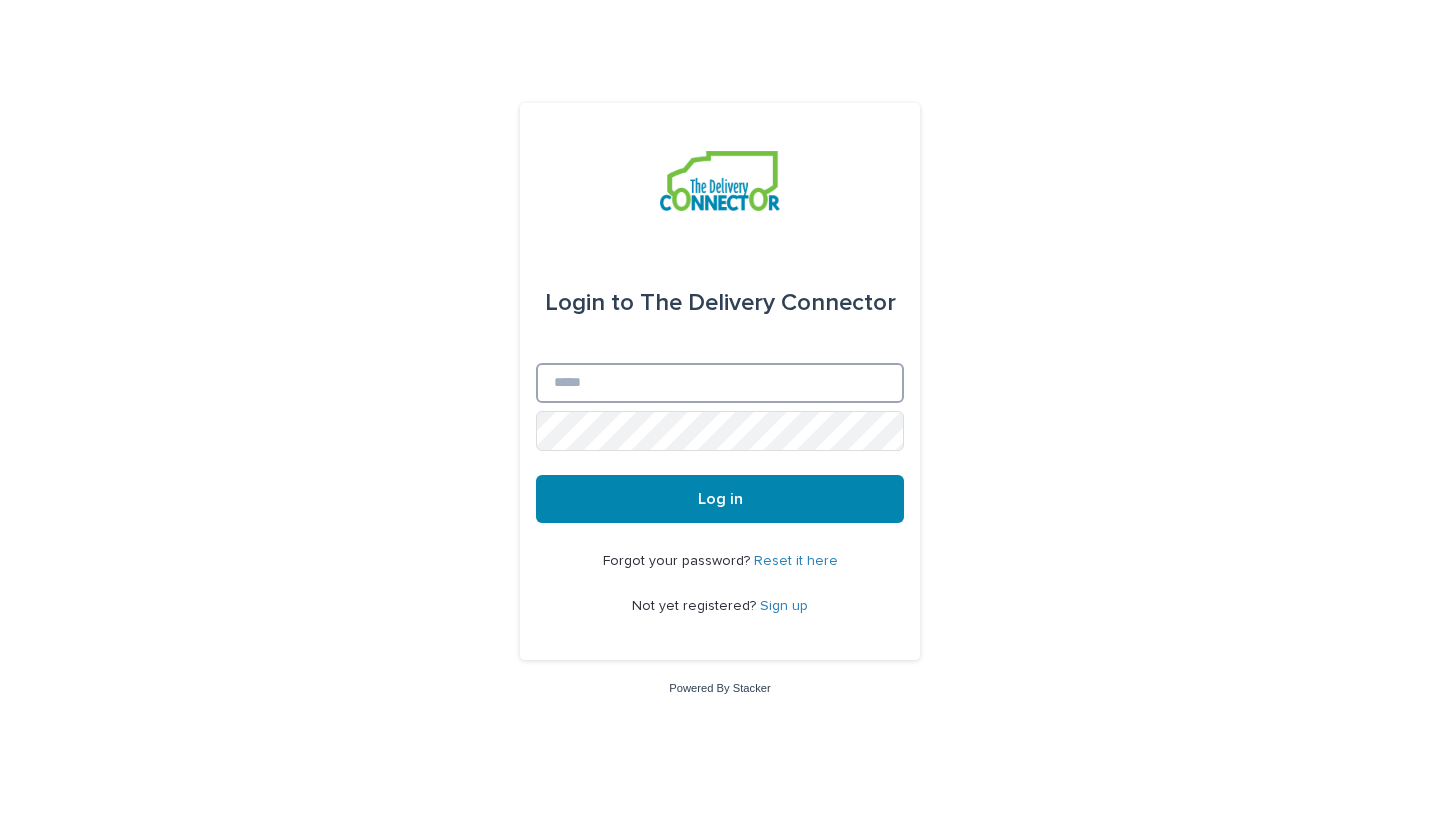 type on "**********" 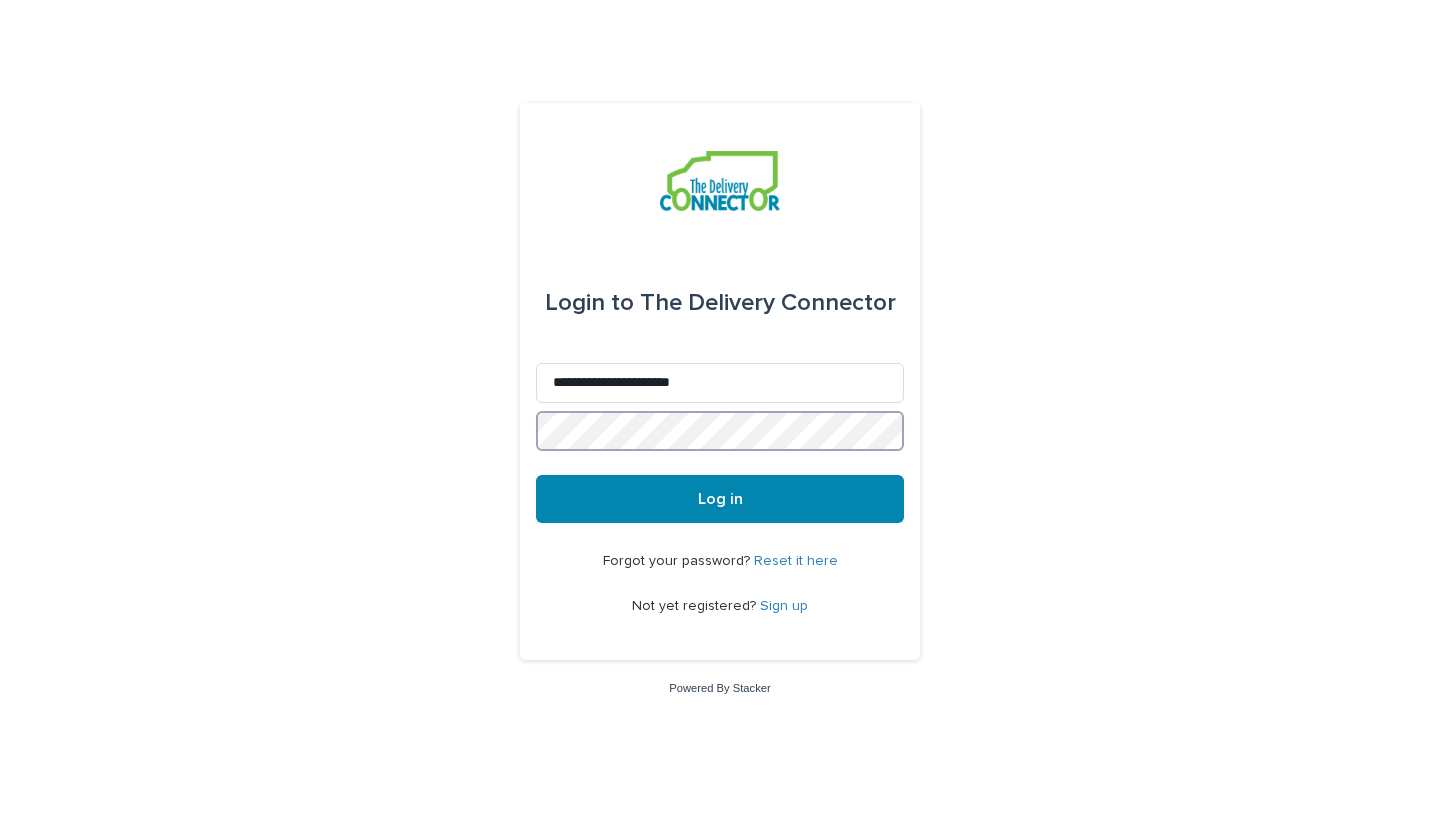 click on "Log in" at bounding box center [720, 499] 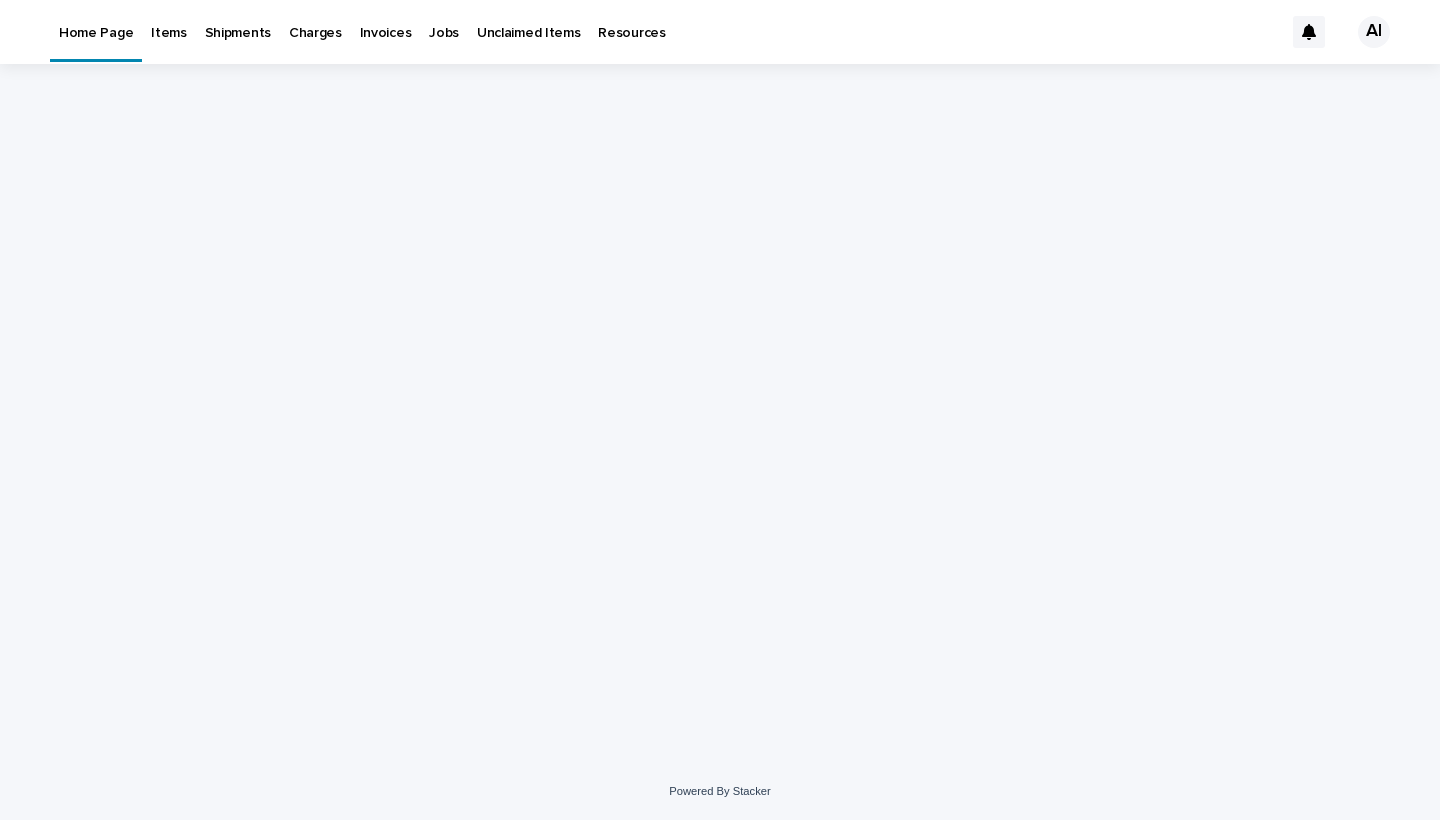 scroll, scrollTop: 0, scrollLeft: 0, axis: both 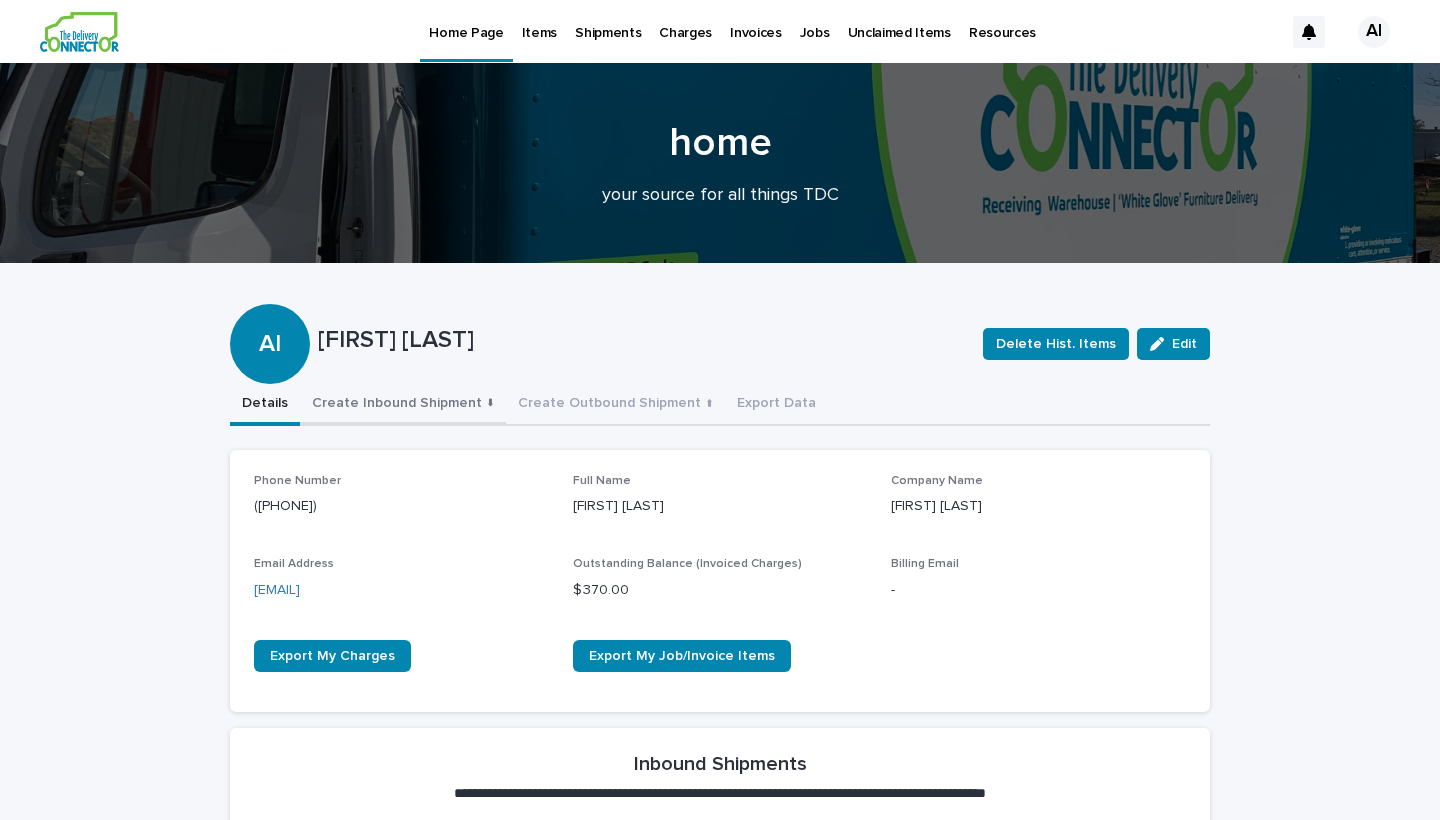 click on "Create Inbound Shipment ⬇" at bounding box center (403, 405) 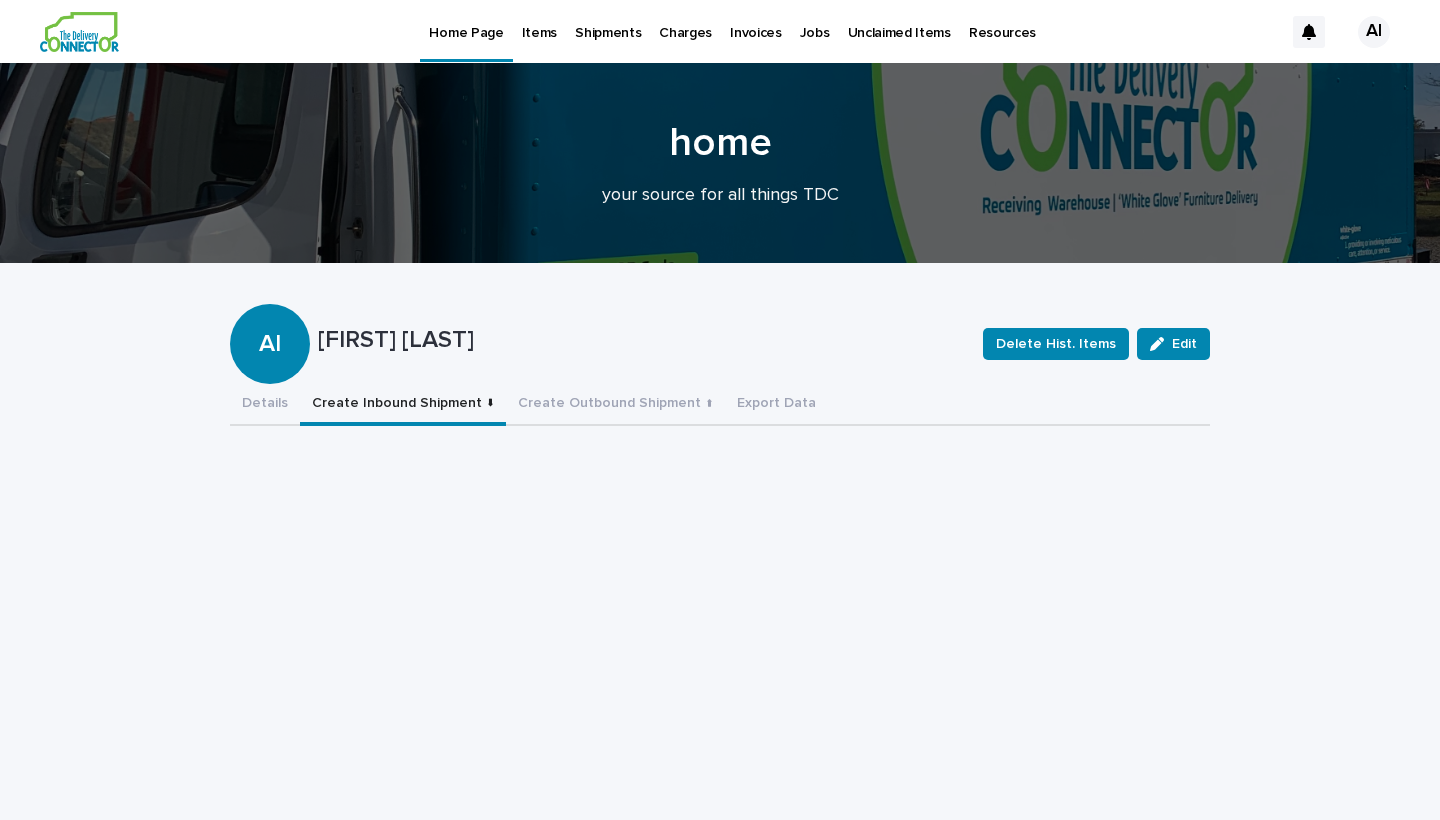 scroll, scrollTop: 0, scrollLeft: 0, axis: both 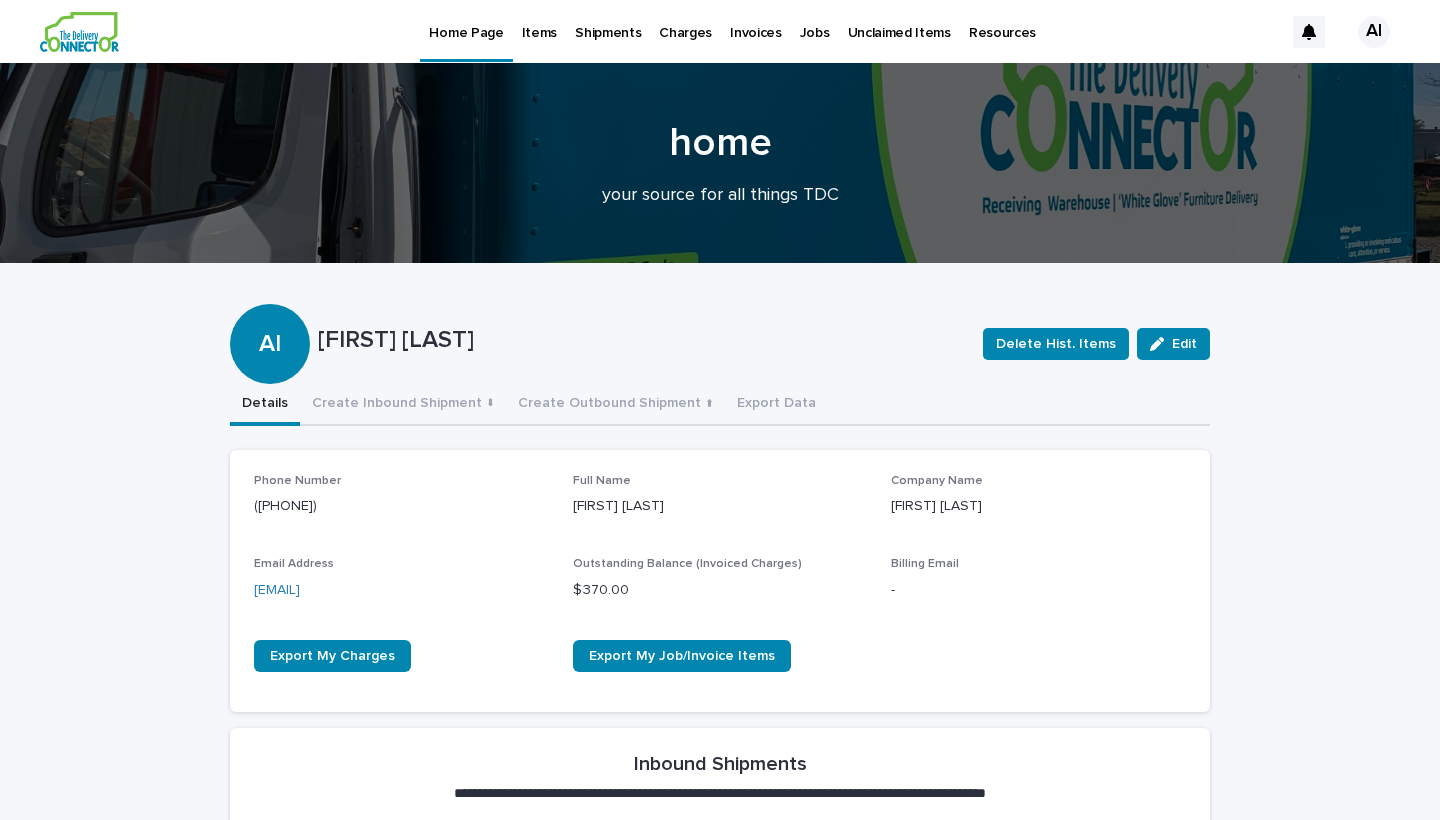 click on "Details" at bounding box center (265, 405) 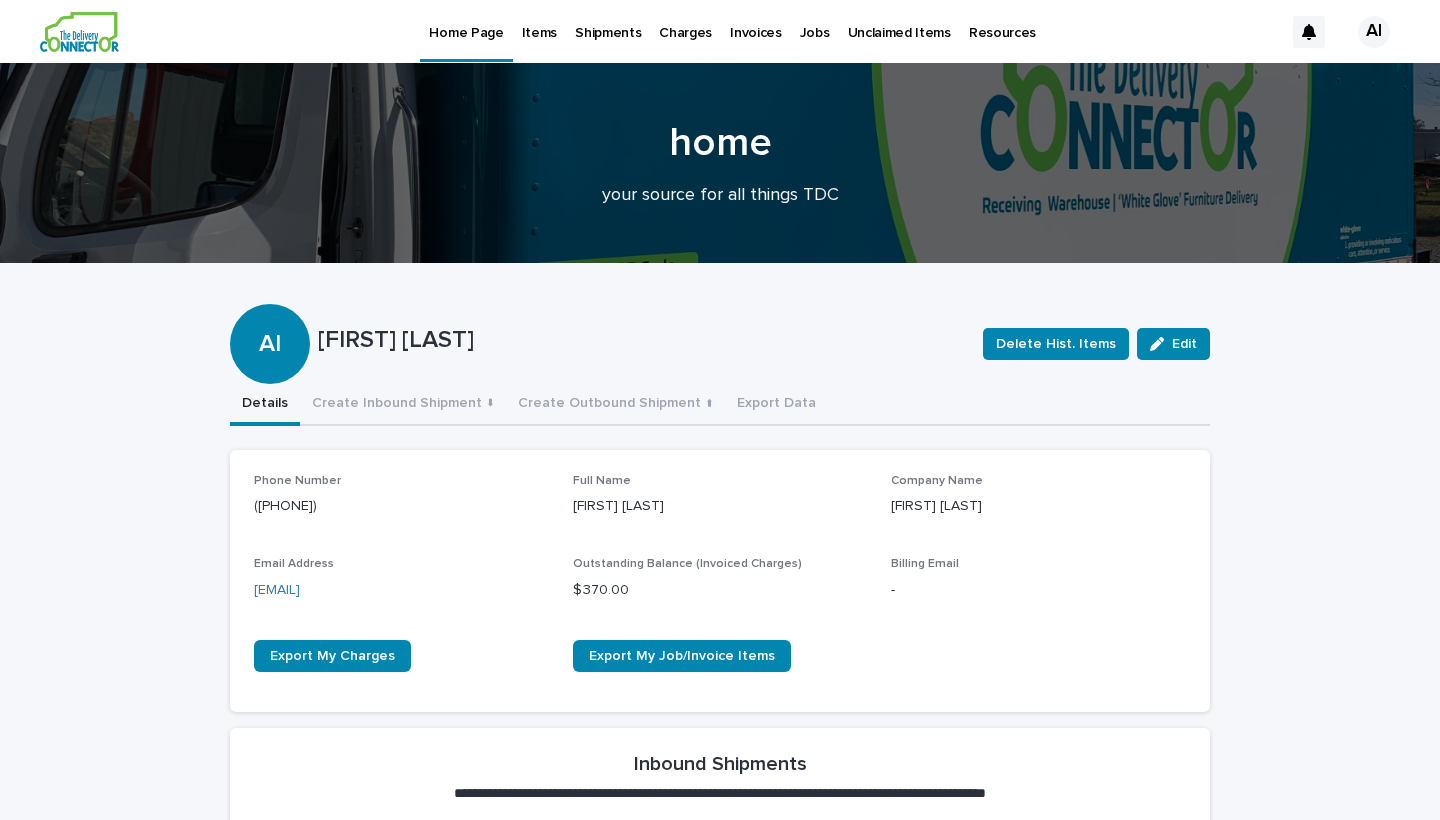 click on "Items" at bounding box center (539, 21) 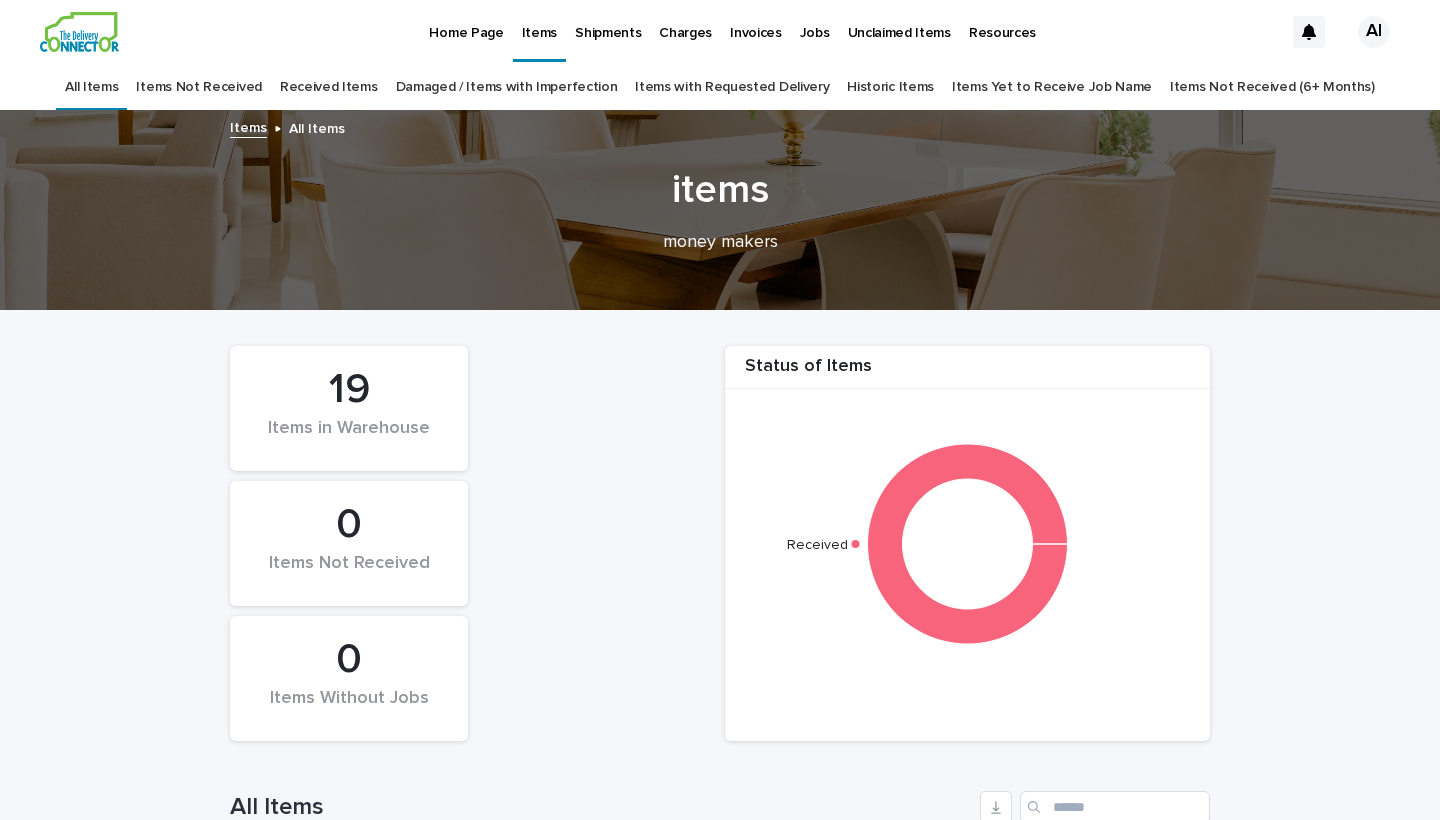 click on "Items in Warehouse" at bounding box center [349, 439] 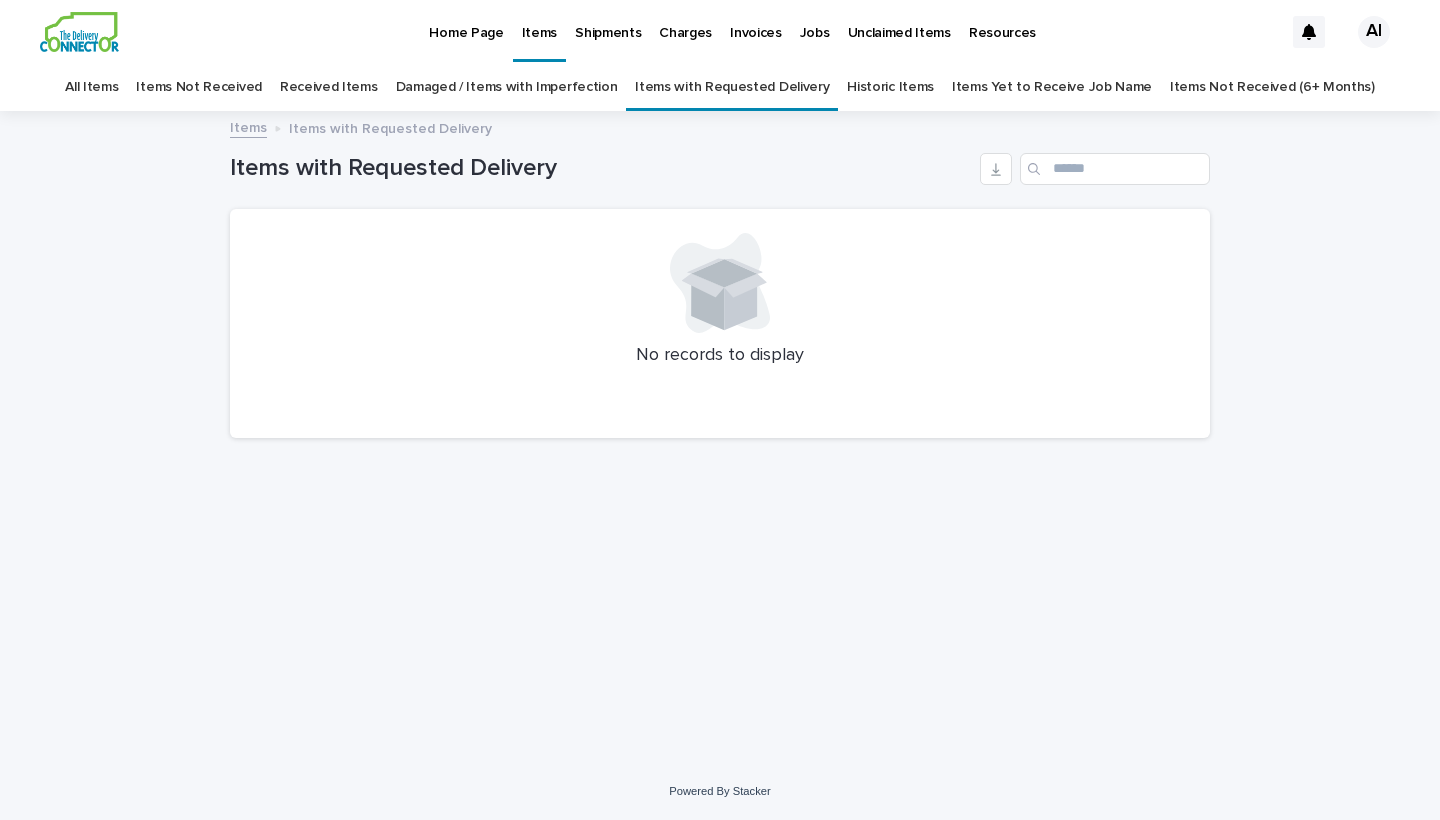 click on "Shipments" at bounding box center [608, 21] 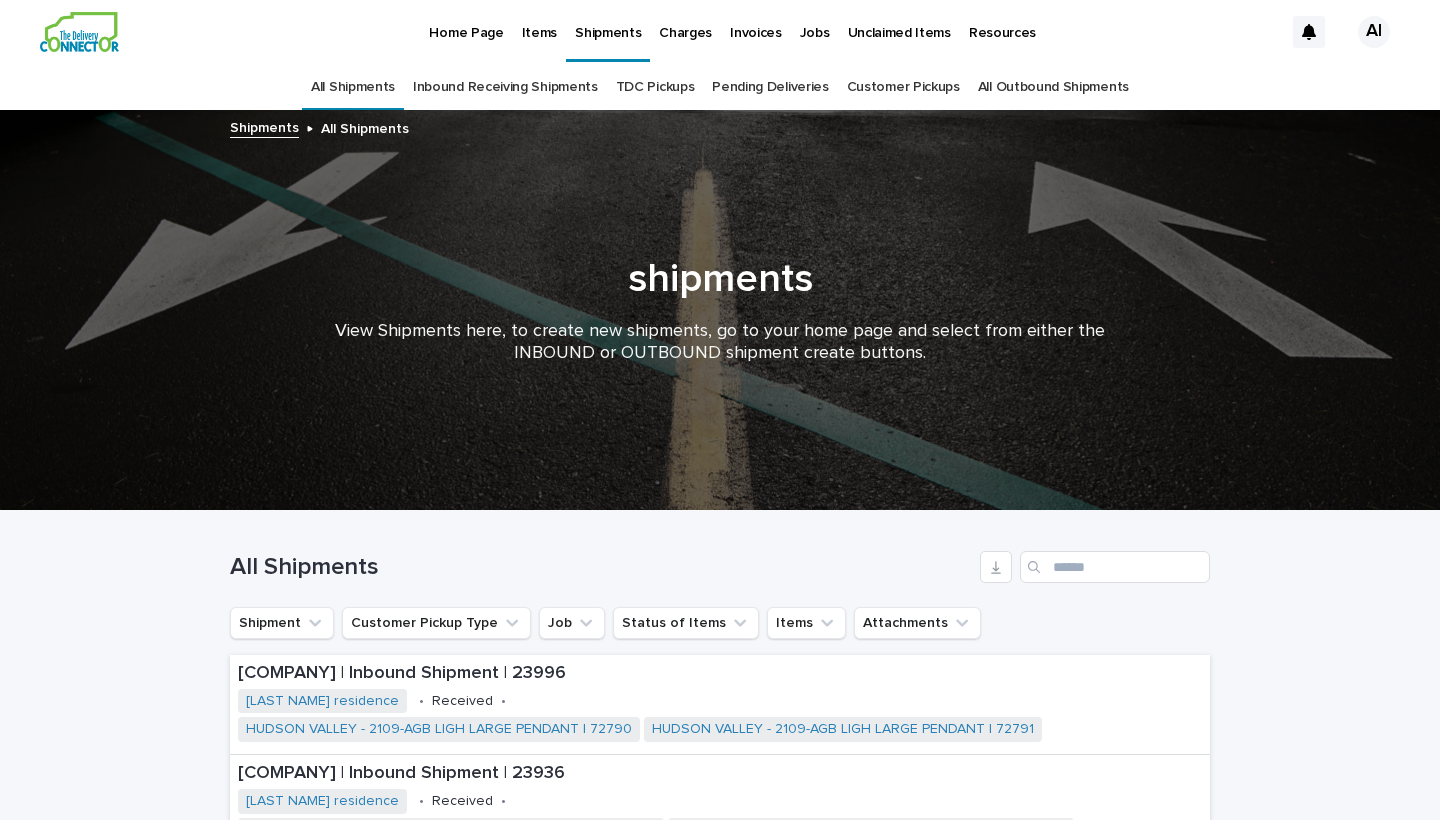 click on "Charges" at bounding box center [685, 21] 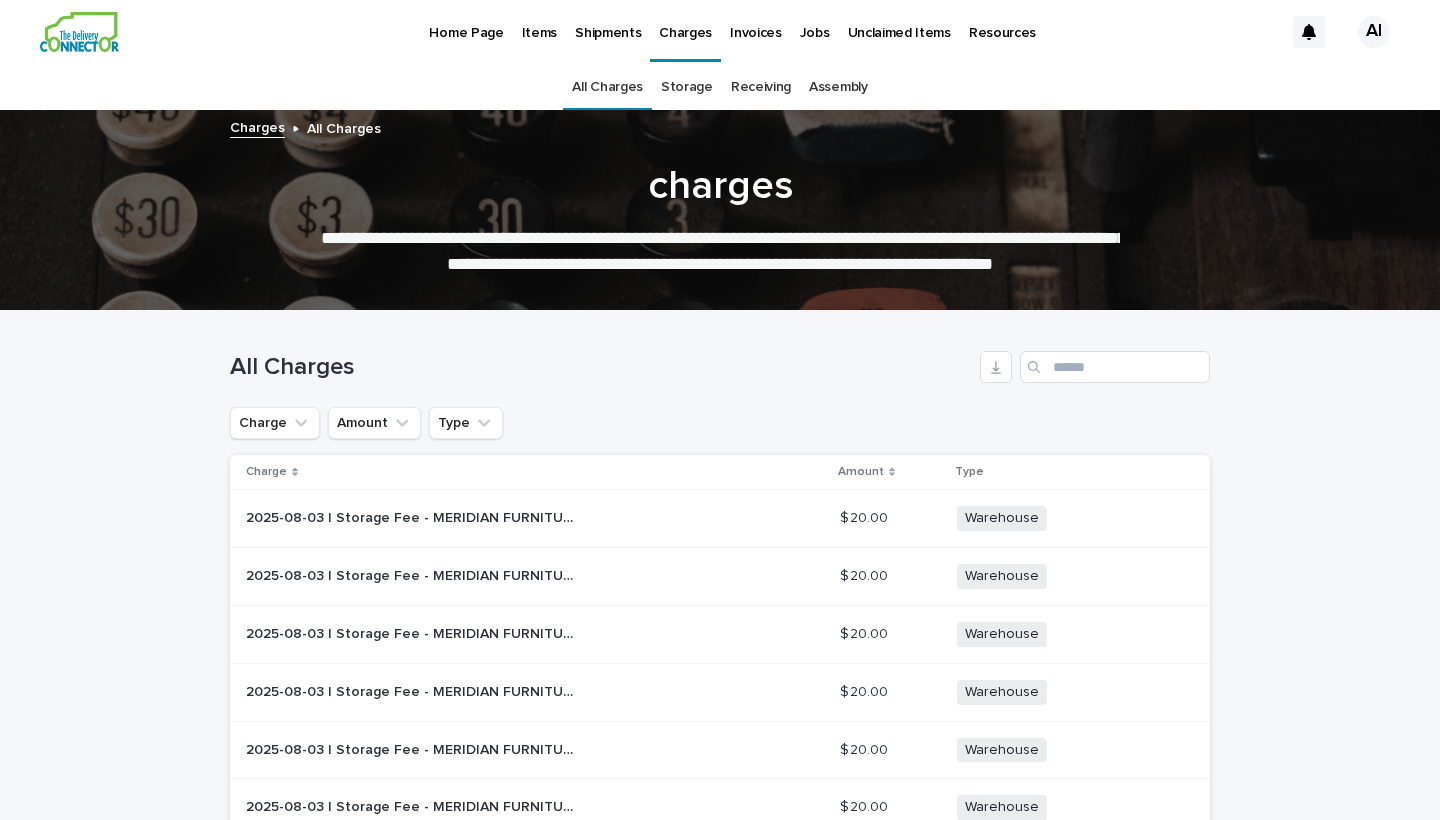 click on "Jobs" at bounding box center (815, 21) 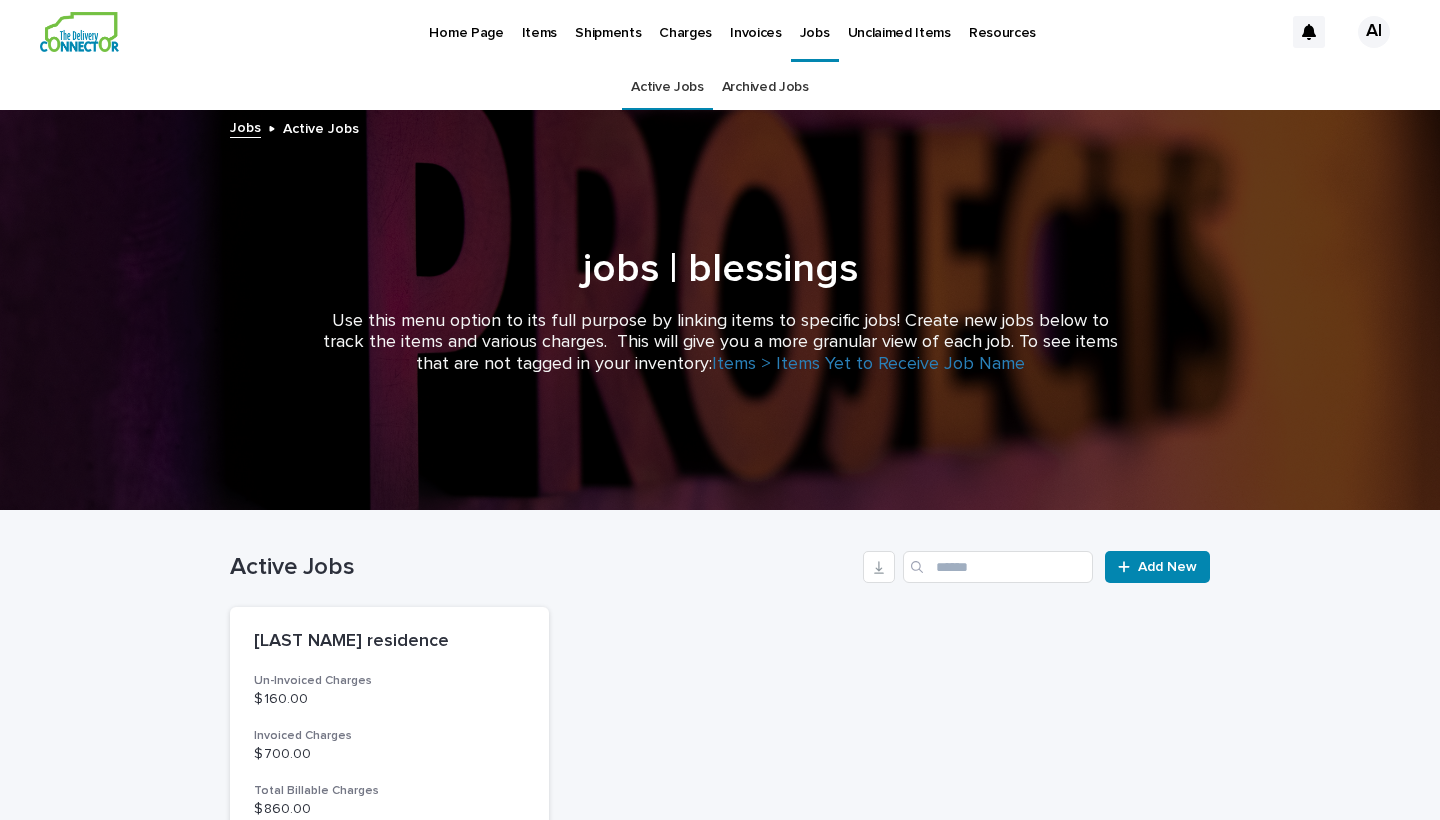 click on "Unclaimed Items" at bounding box center [899, 21] 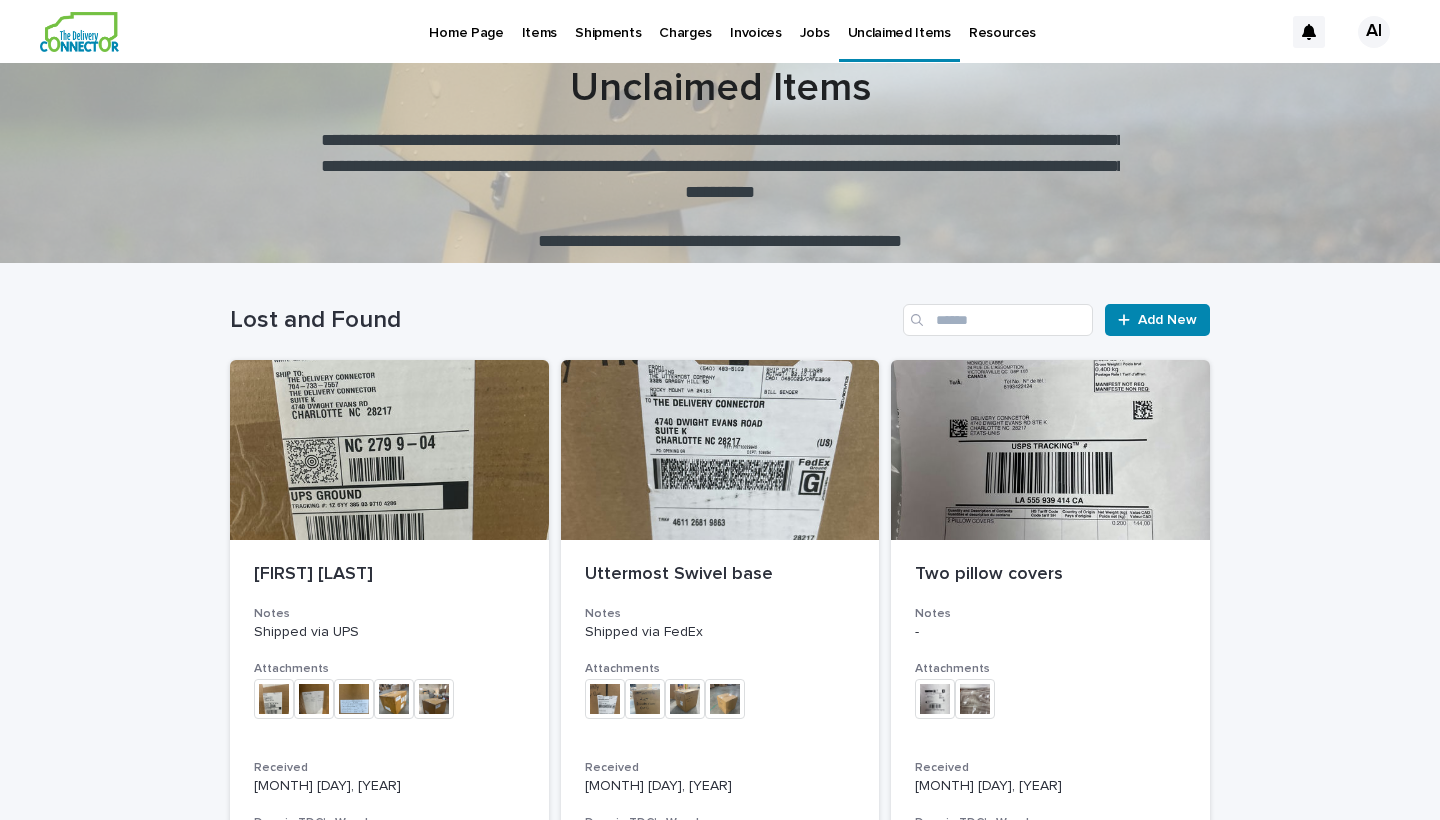 scroll, scrollTop: 0, scrollLeft: 0, axis: both 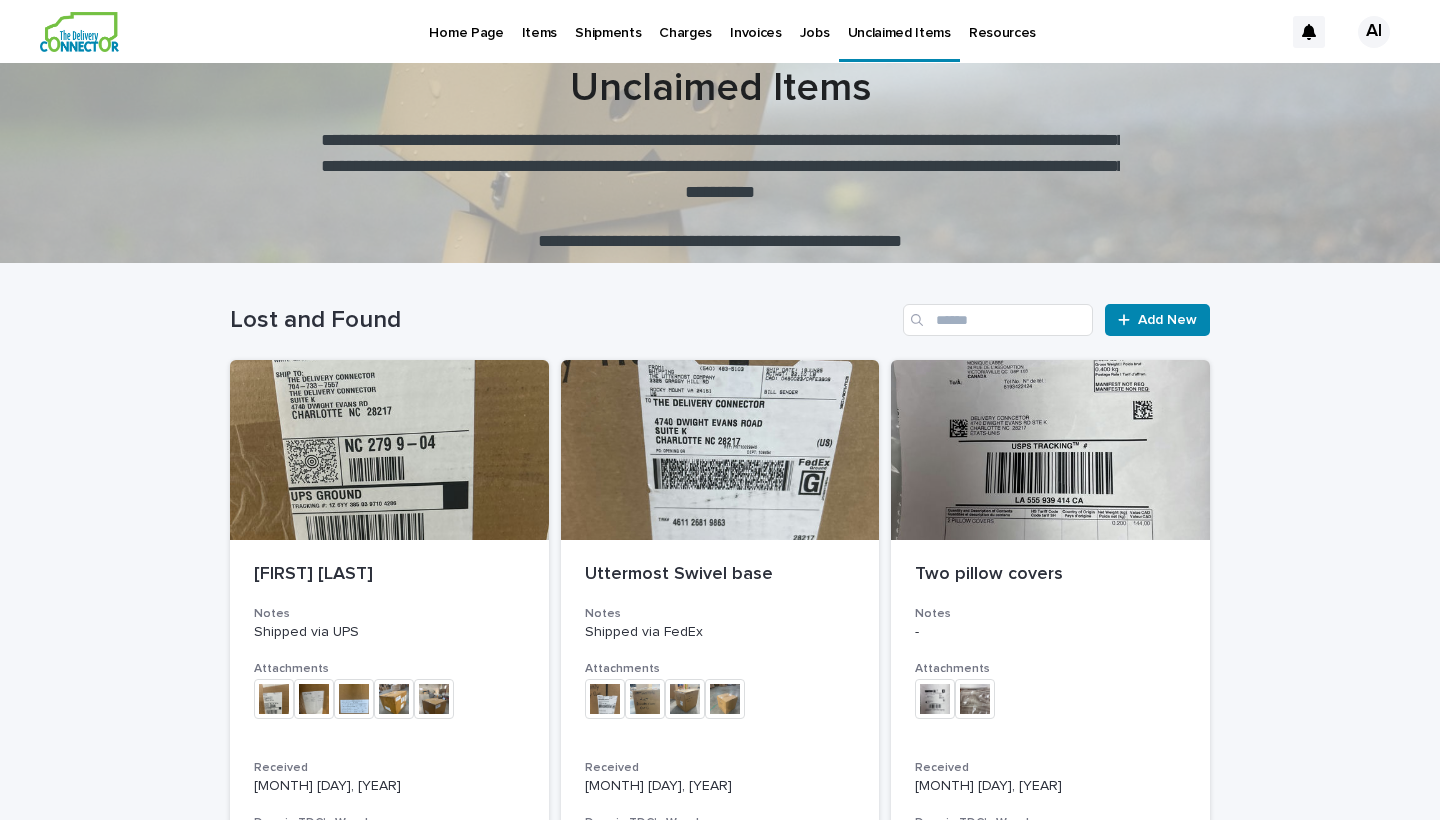 click on "Home Page" at bounding box center [466, 21] 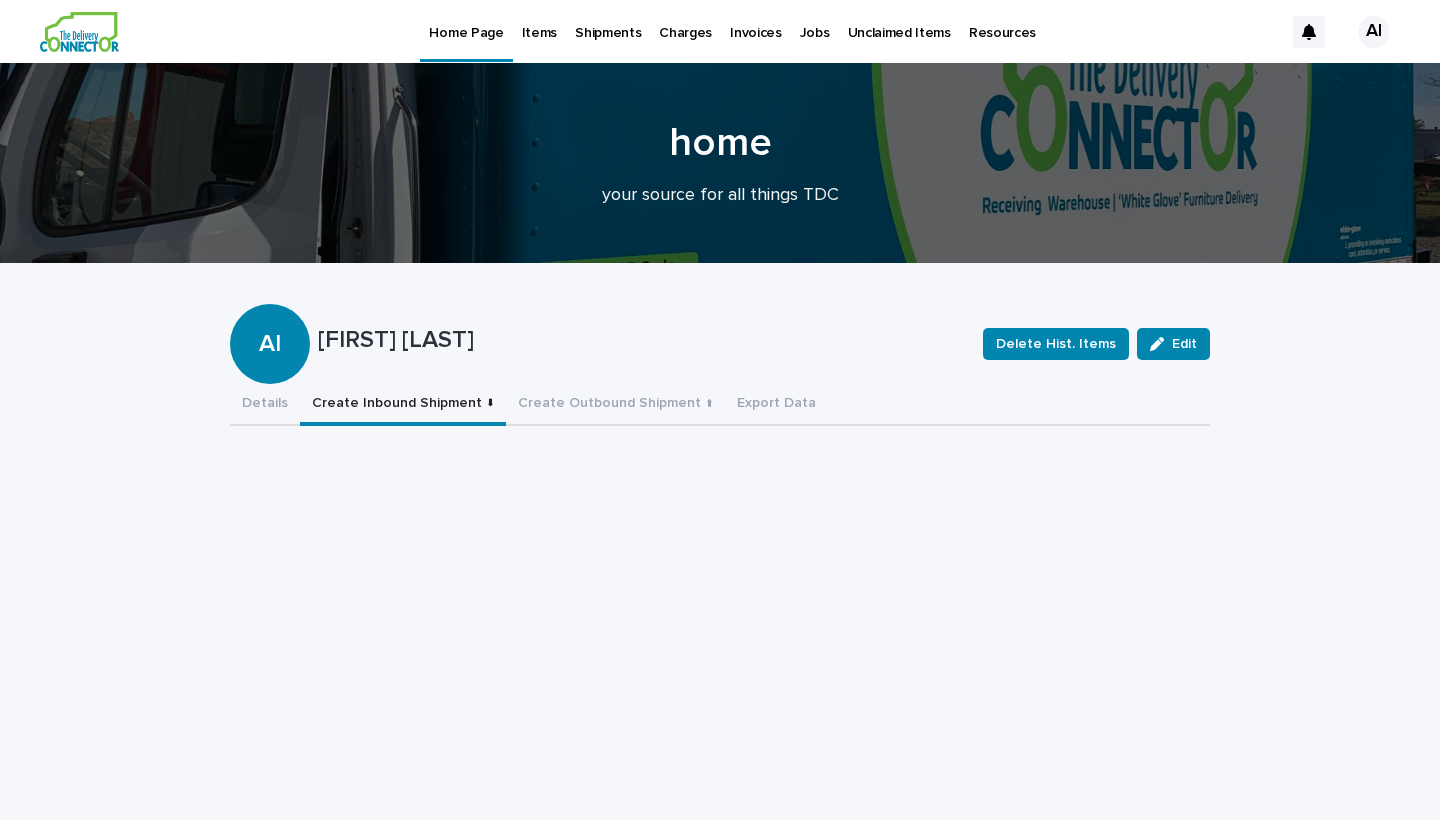 click on "Create Inbound Shipment ⬇" at bounding box center [403, 405] 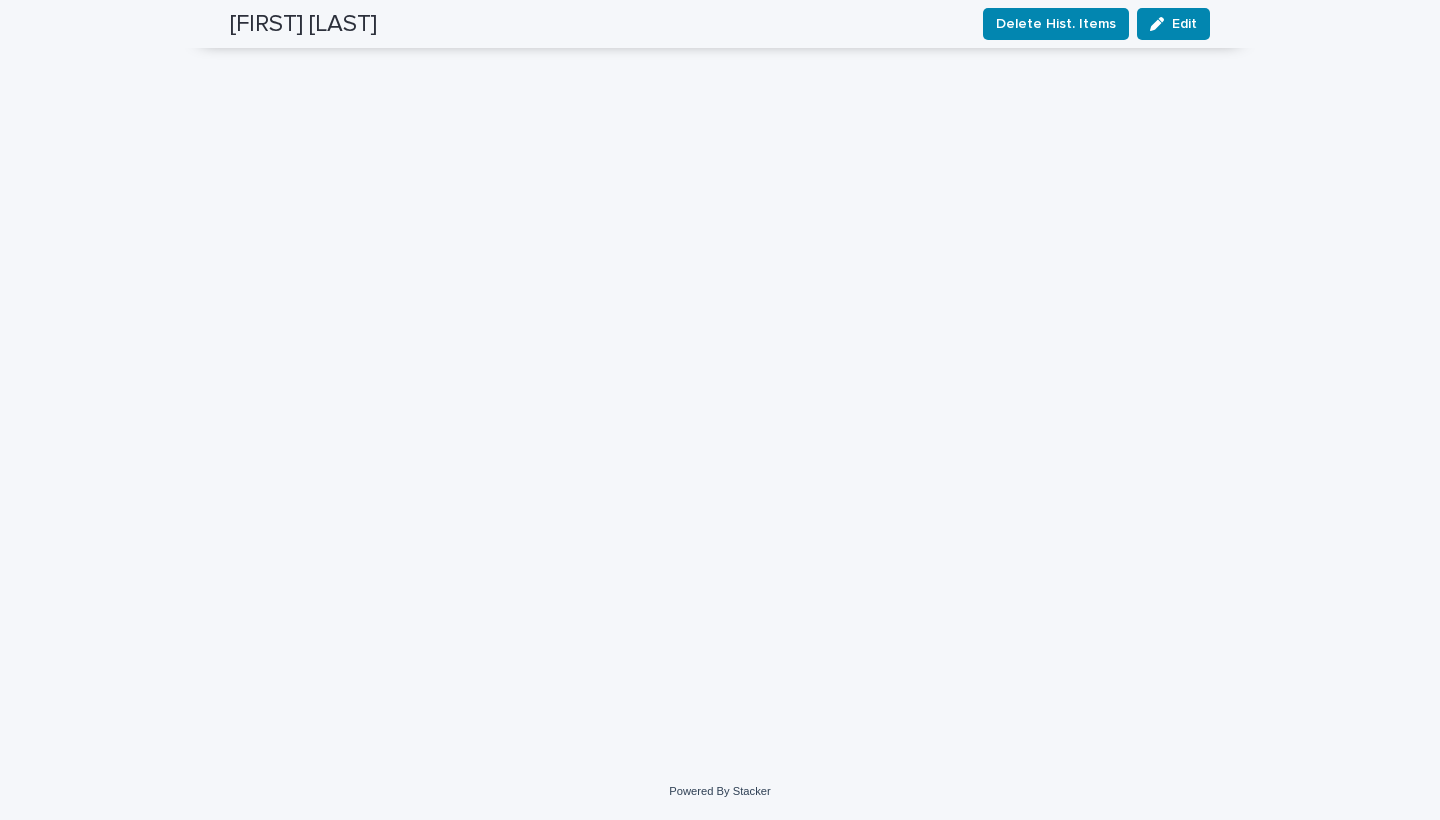 scroll, scrollTop: 1086, scrollLeft: 0, axis: vertical 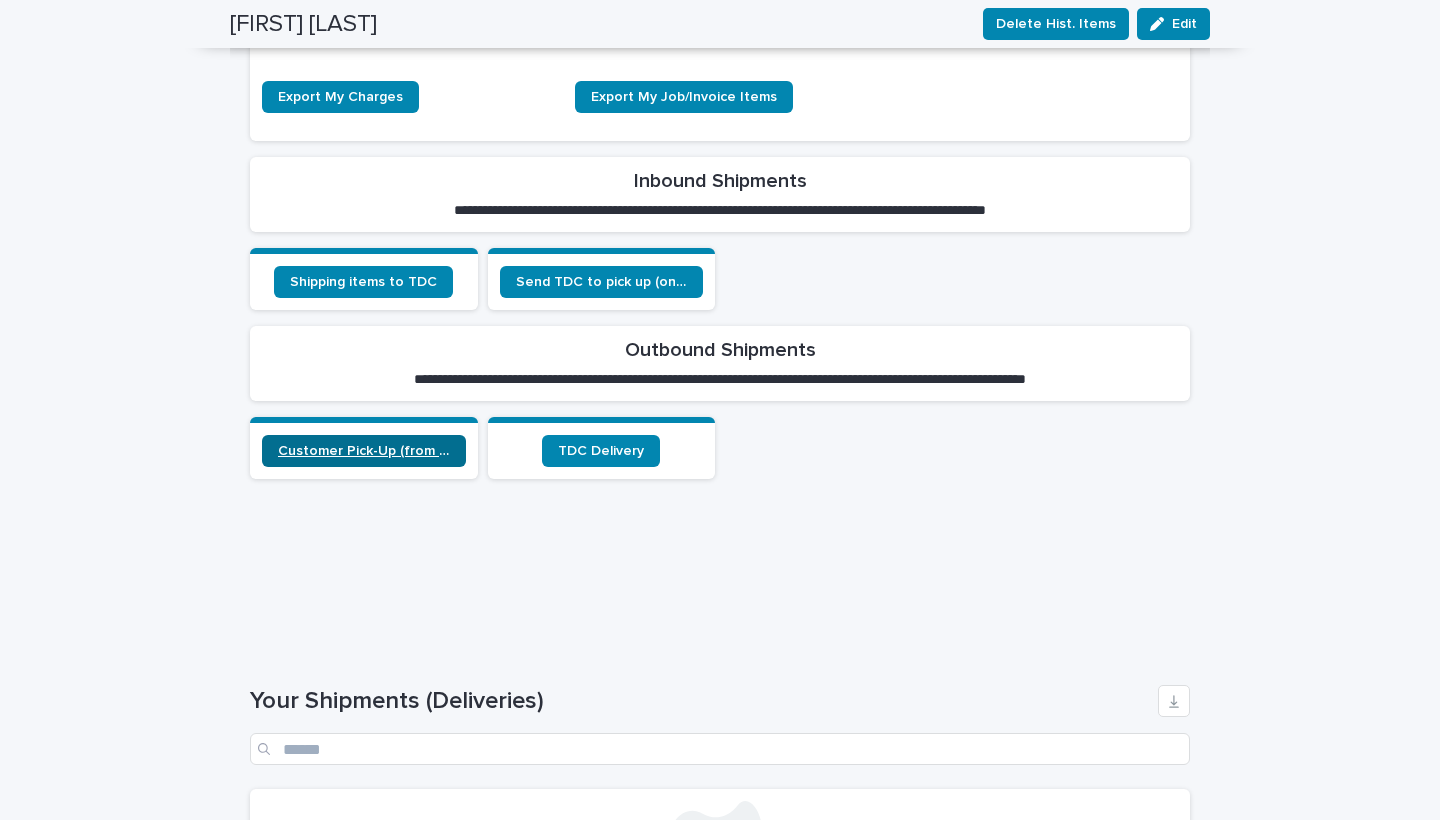 click on "Customer Pick-Up (from TDC warehouse)" at bounding box center [364, 451] 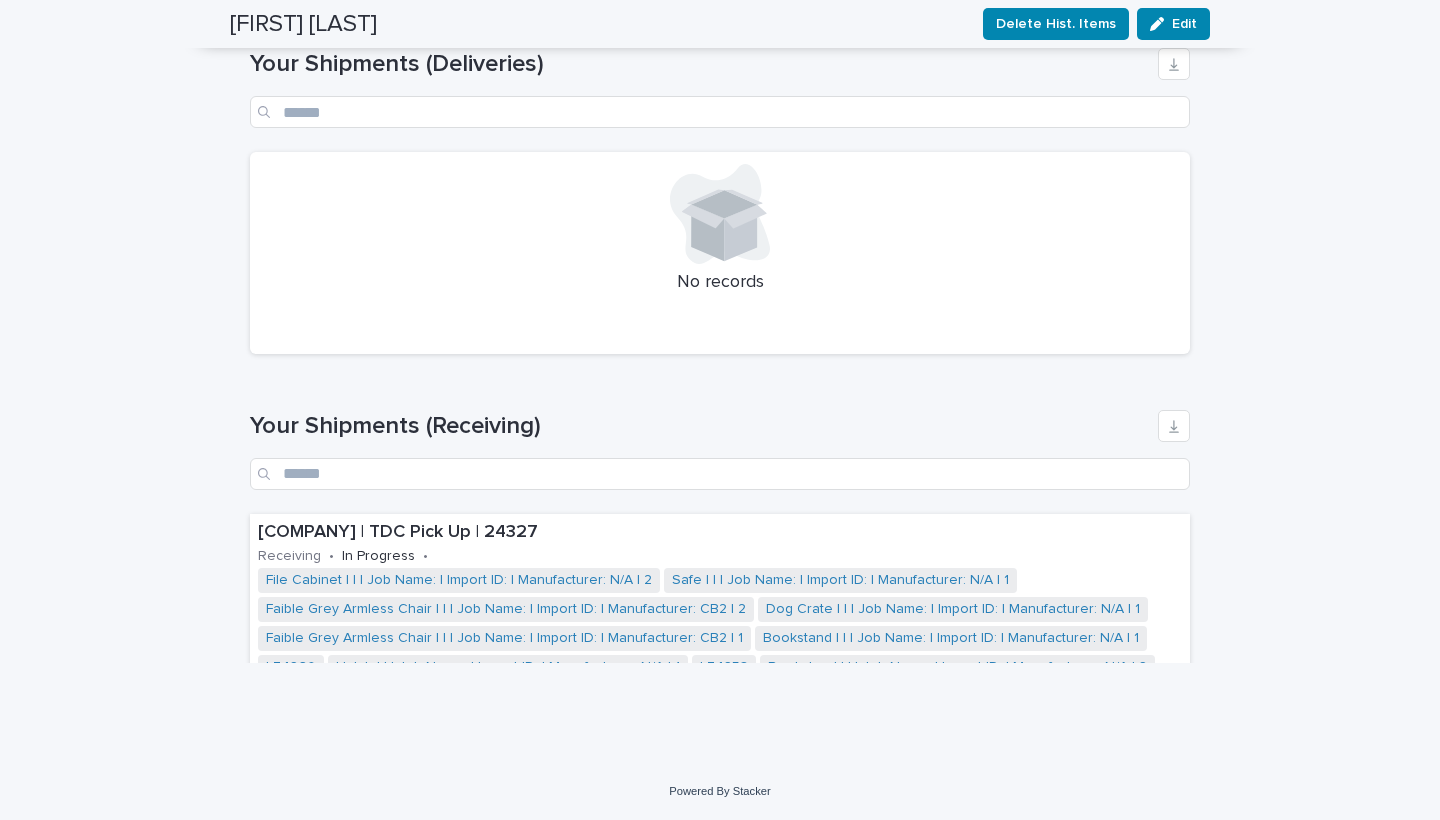 scroll, scrollTop: 1086, scrollLeft: 0, axis: vertical 